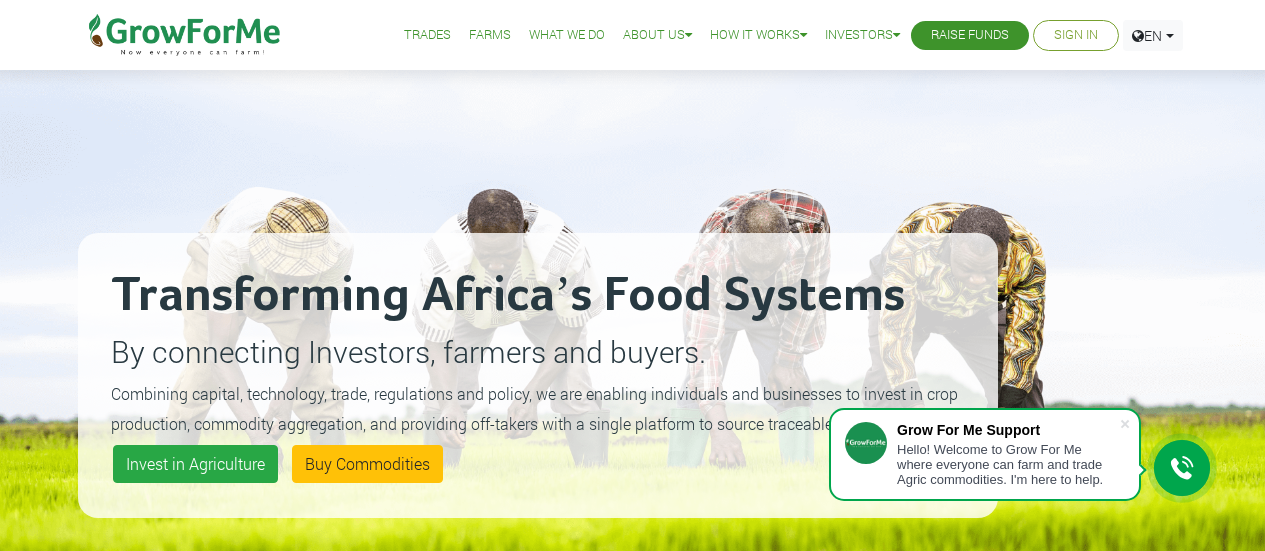 scroll, scrollTop: 0, scrollLeft: 0, axis: both 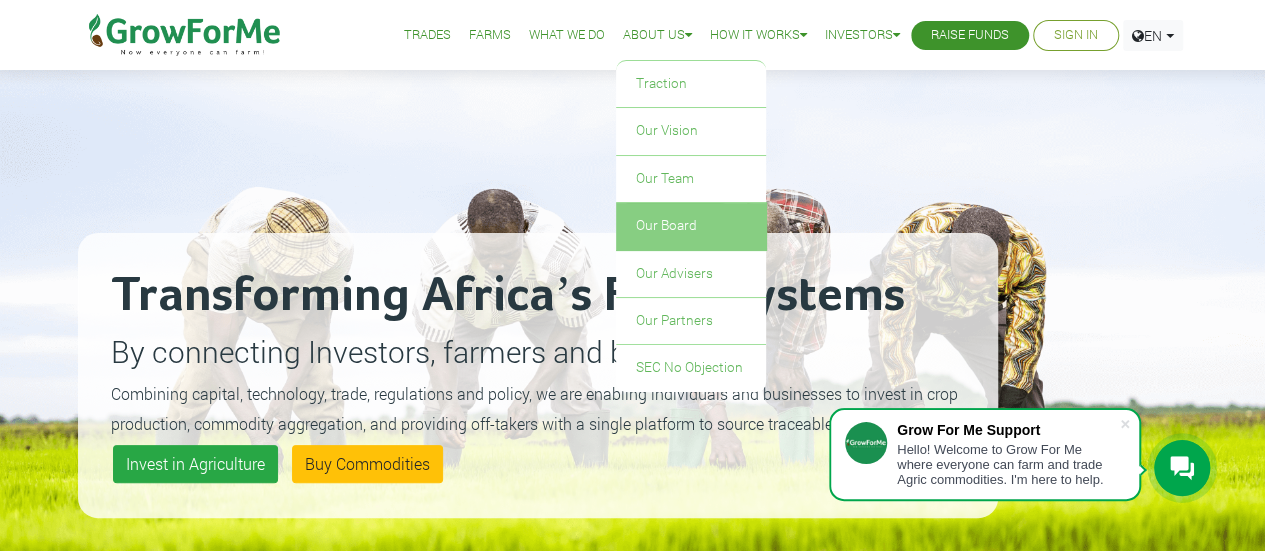 click on "Our Board" at bounding box center (691, 226) 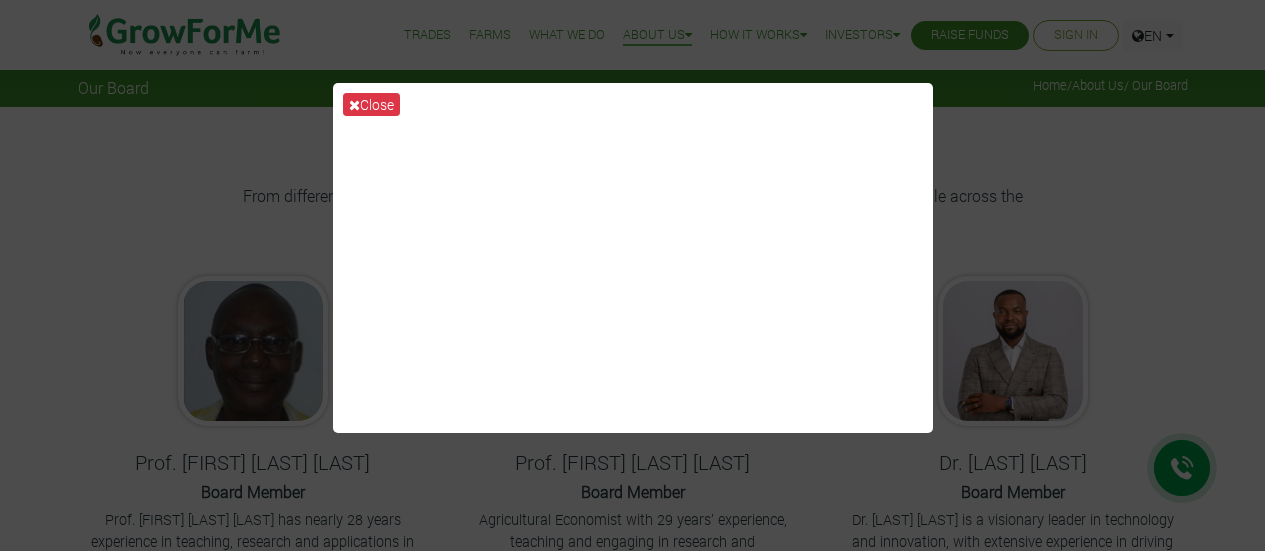 scroll, scrollTop: 0, scrollLeft: 0, axis: both 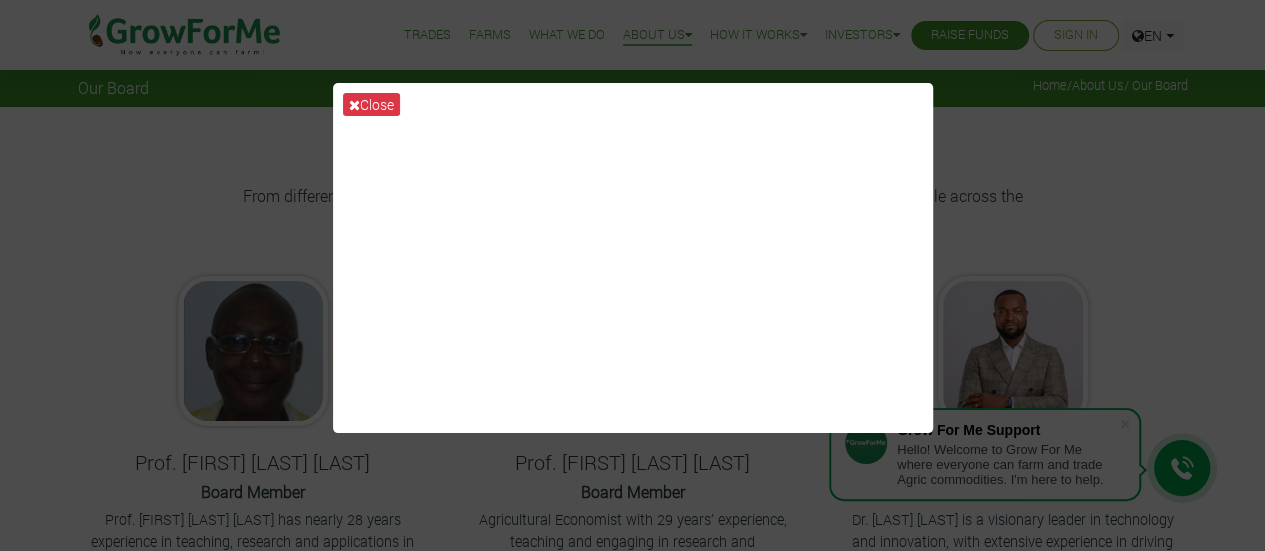 click on "Close" at bounding box center (632, 275) 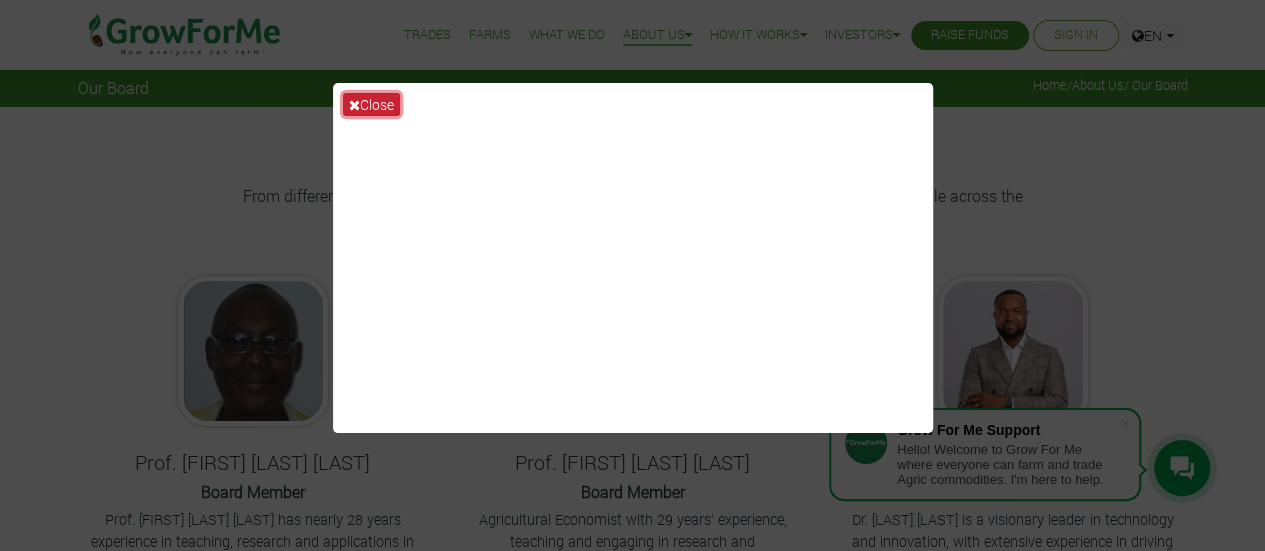 click on "Close" at bounding box center [371, 104] 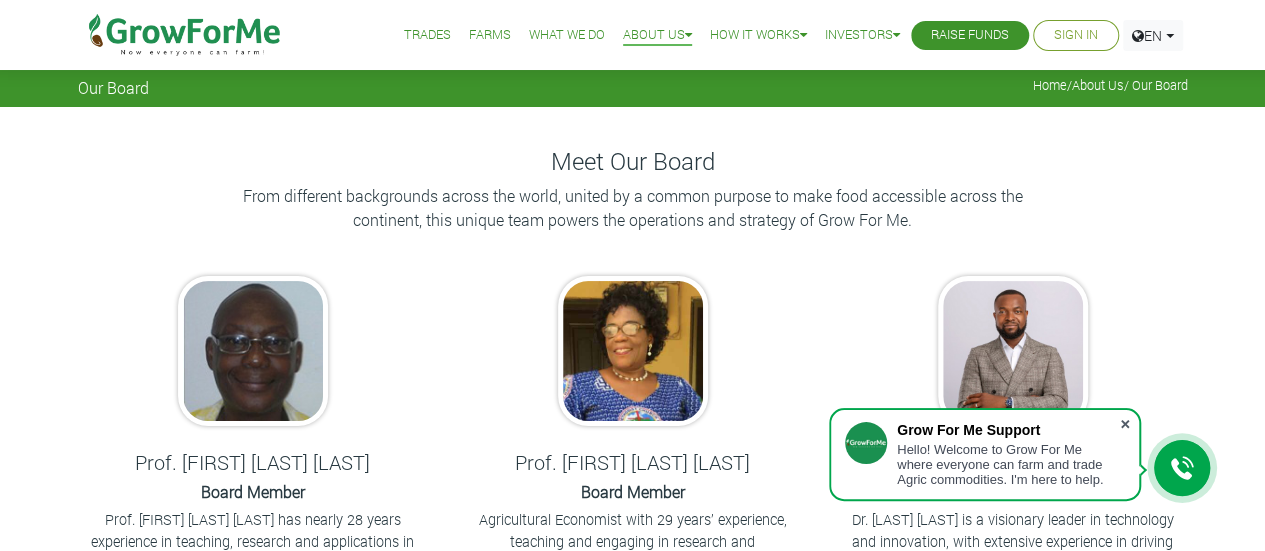 click at bounding box center (1125, 424) 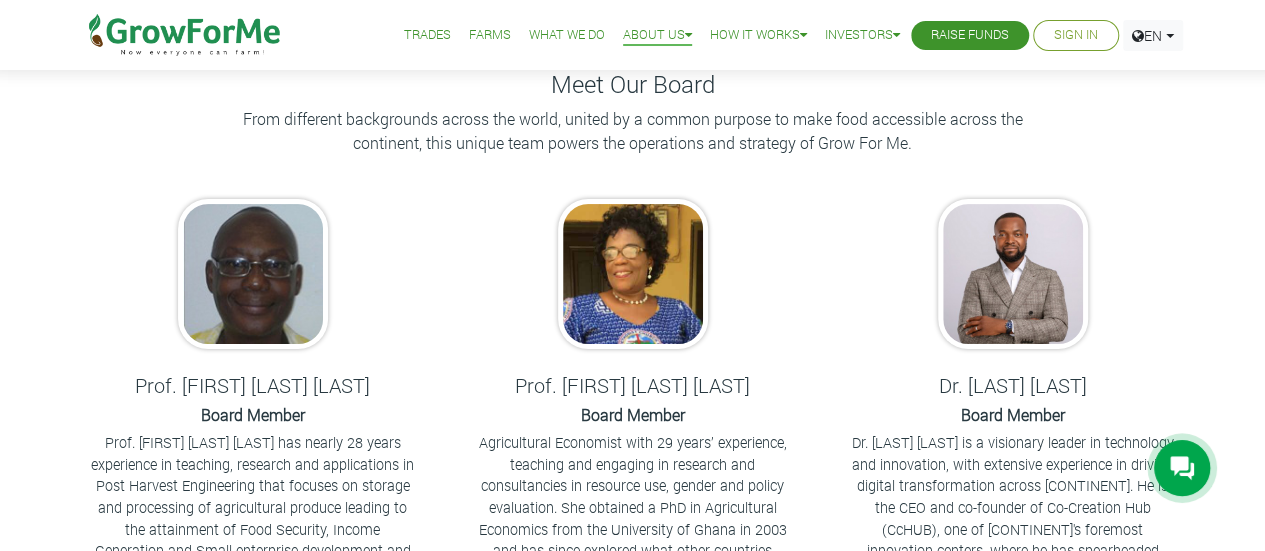 scroll, scrollTop: 80, scrollLeft: 0, axis: vertical 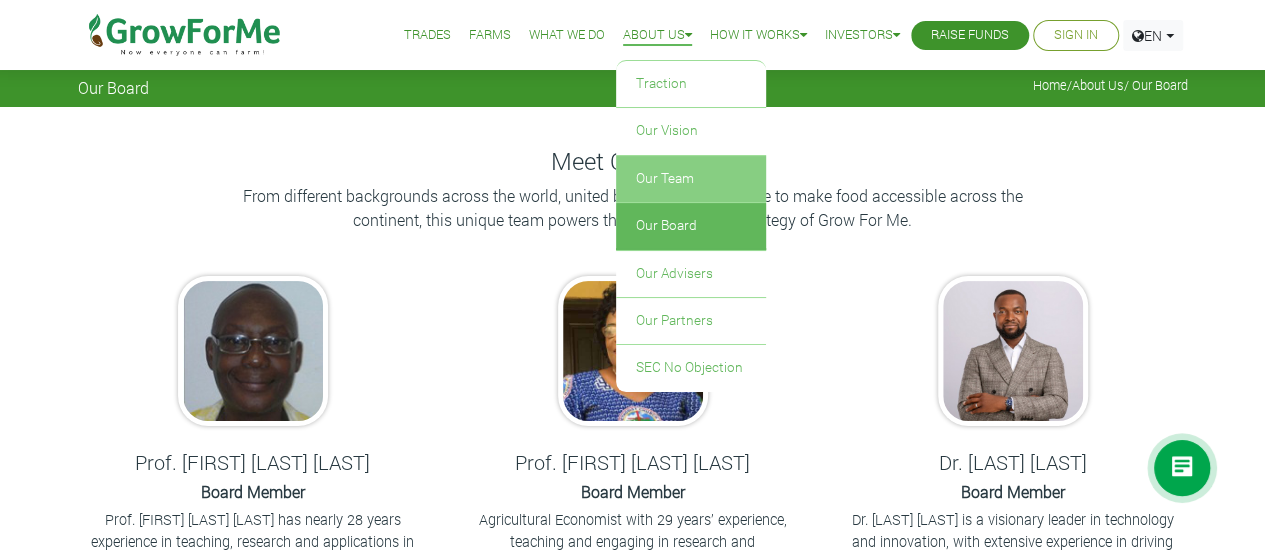 click on "Our Team" at bounding box center [691, 179] 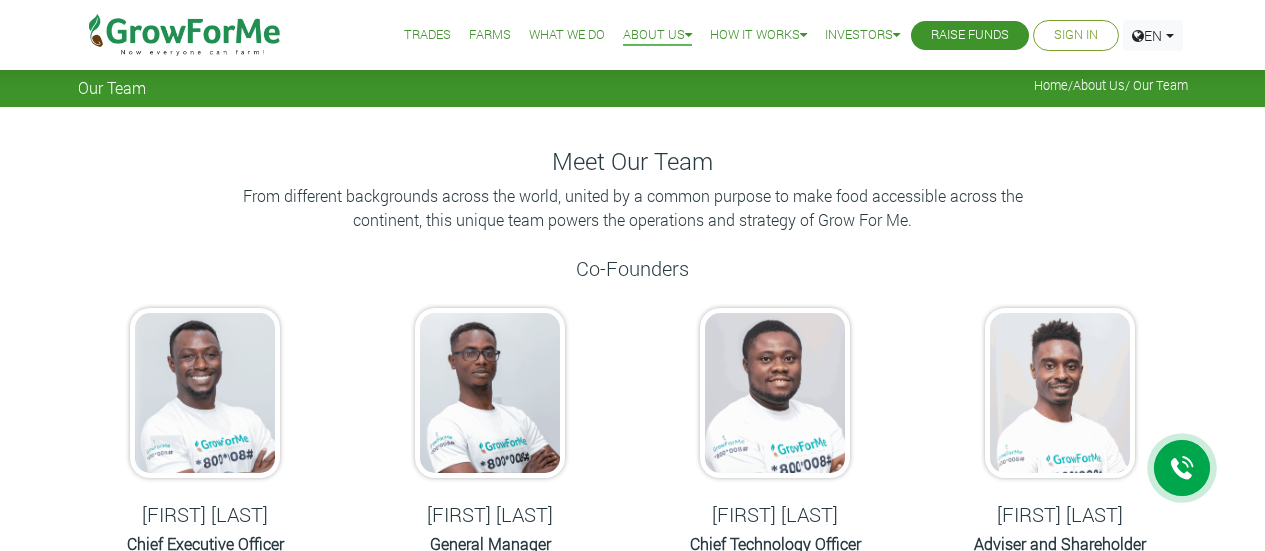 scroll, scrollTop: 0, scrollLeft: 0, axis: both 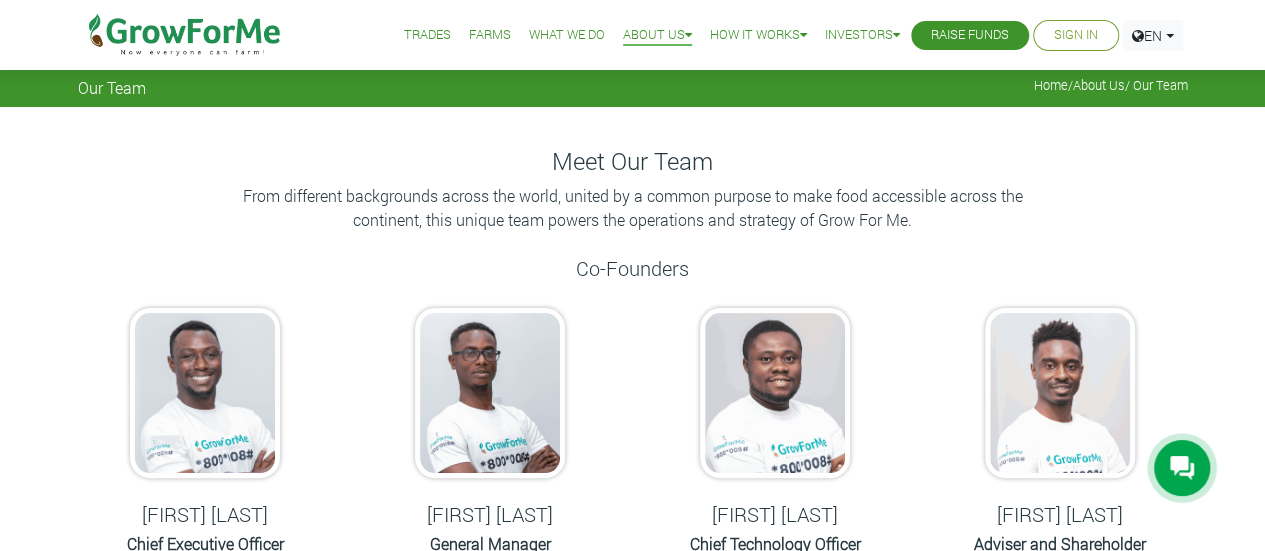 click on "Farms" at bounding box center (490, 35) 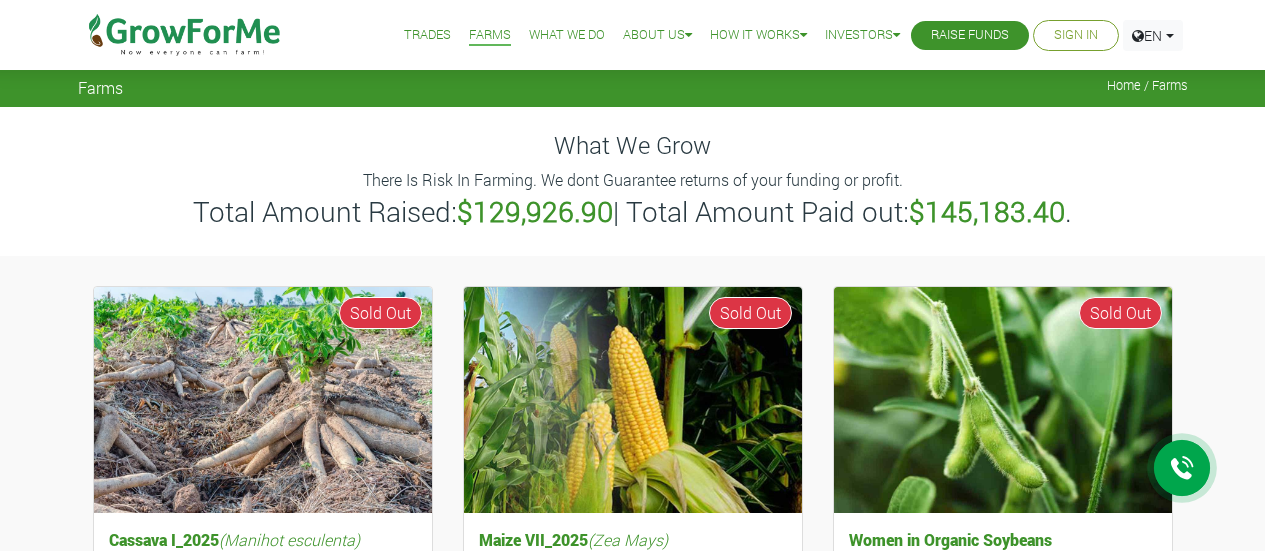 scroll, scrollTop: 0, scrollLeft: 0, axis: both 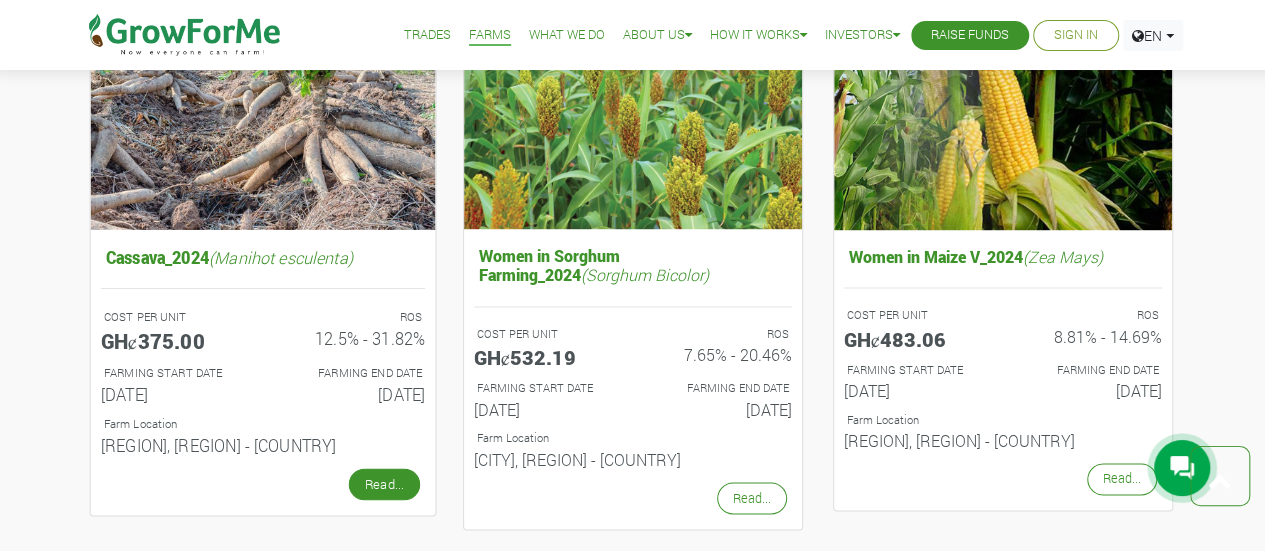 click on "Read..." at bounding box center [383, 484] 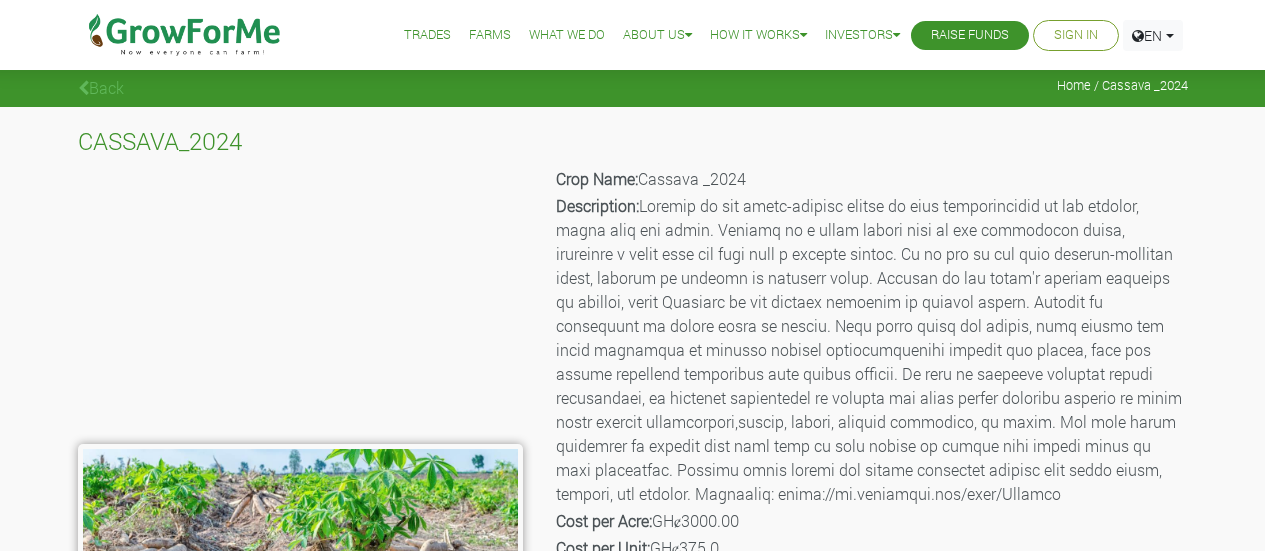 scroll, scrollTop: 0, scrollLeft: 0, axis: both 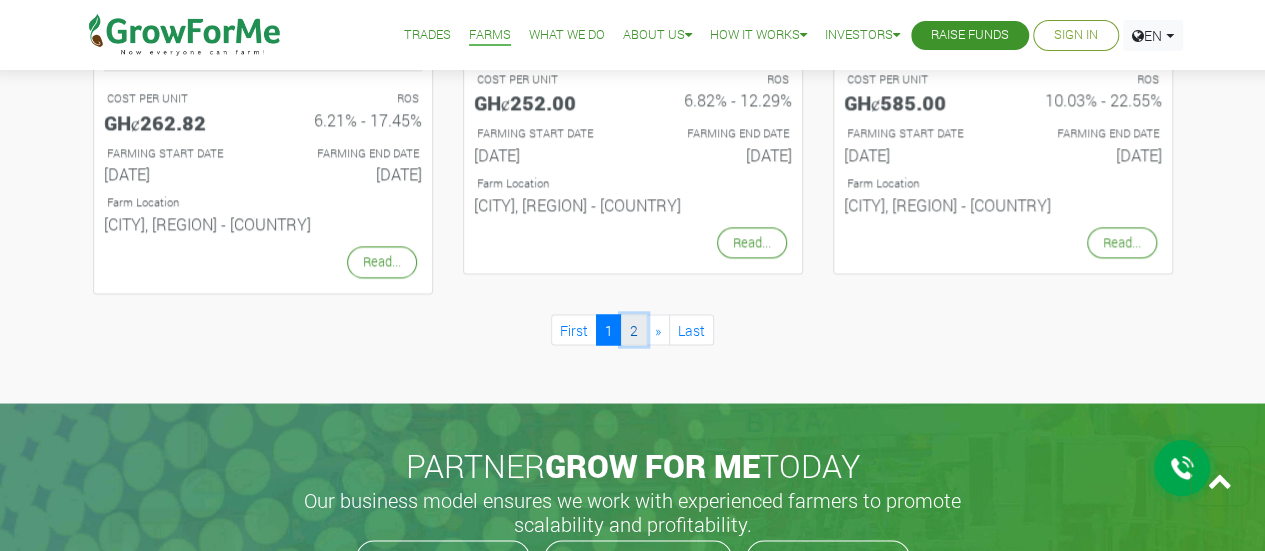 click on "2" at bounding box center (634, 329) 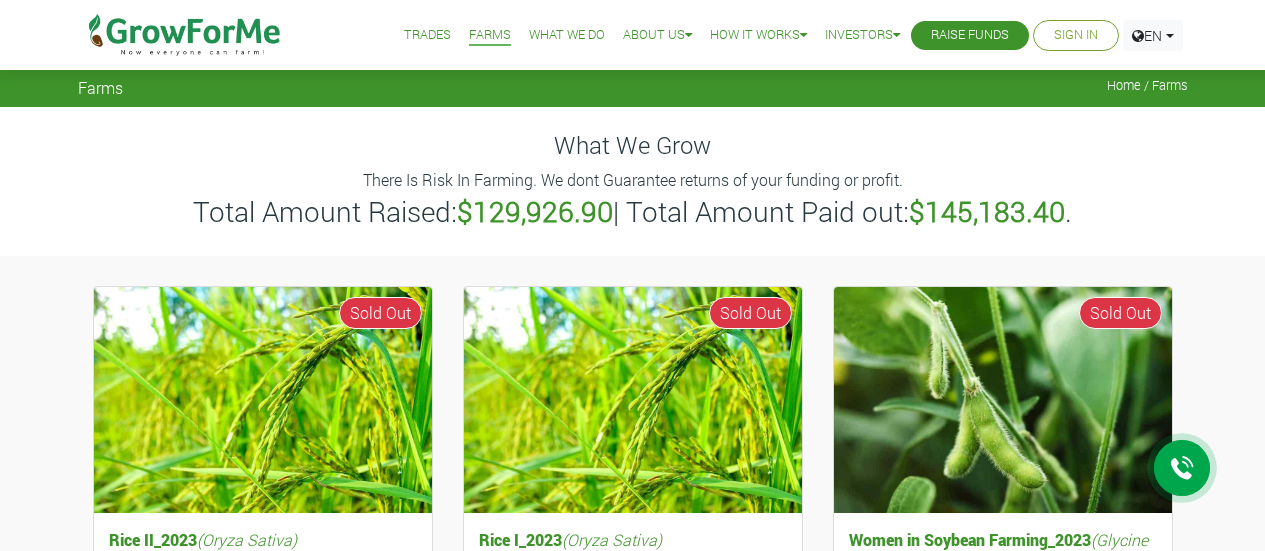 scroll, scrollTop: 0, scrollLeft: 0, axis: both 